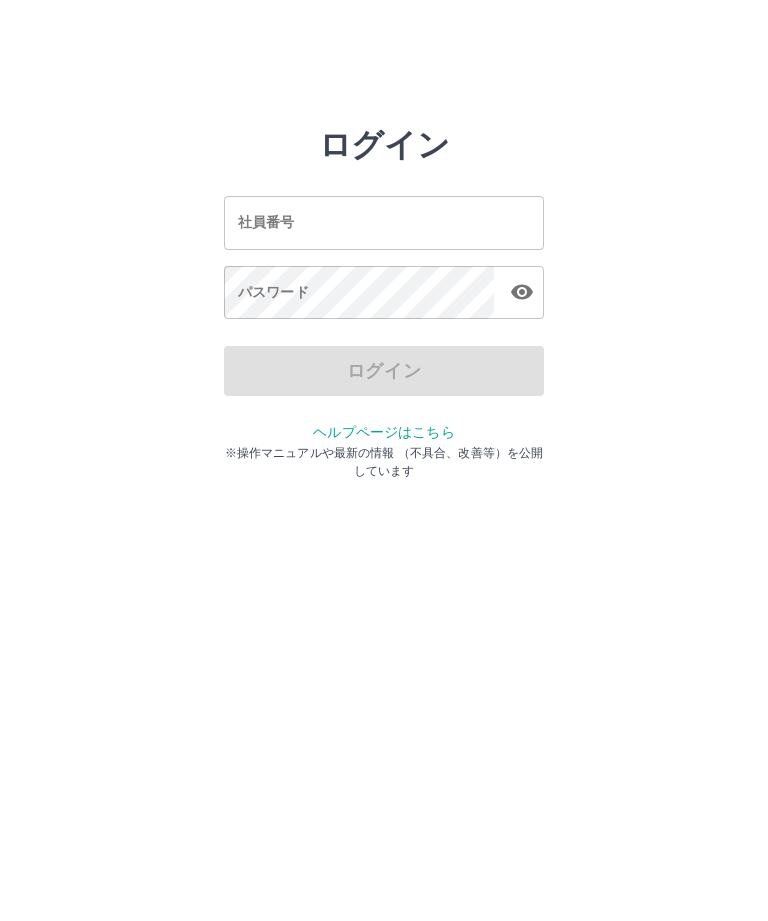 scroll, scrollTop: 0, scrollLeft: 0, axis: both 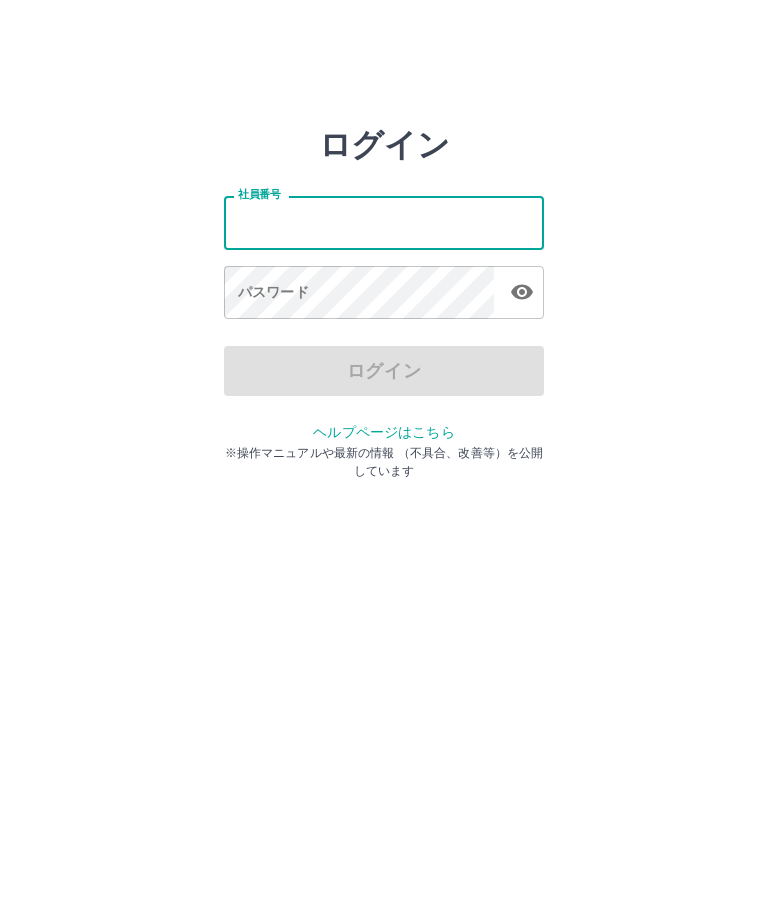 click on "社員番号" at bounding box center (384, 222) 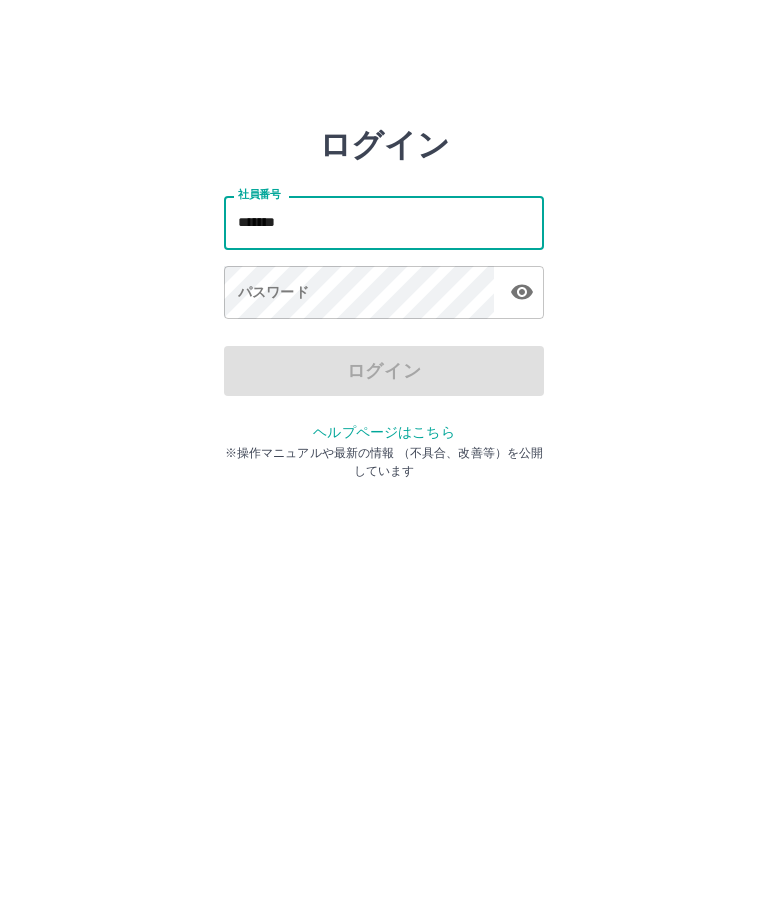 type on "*******" 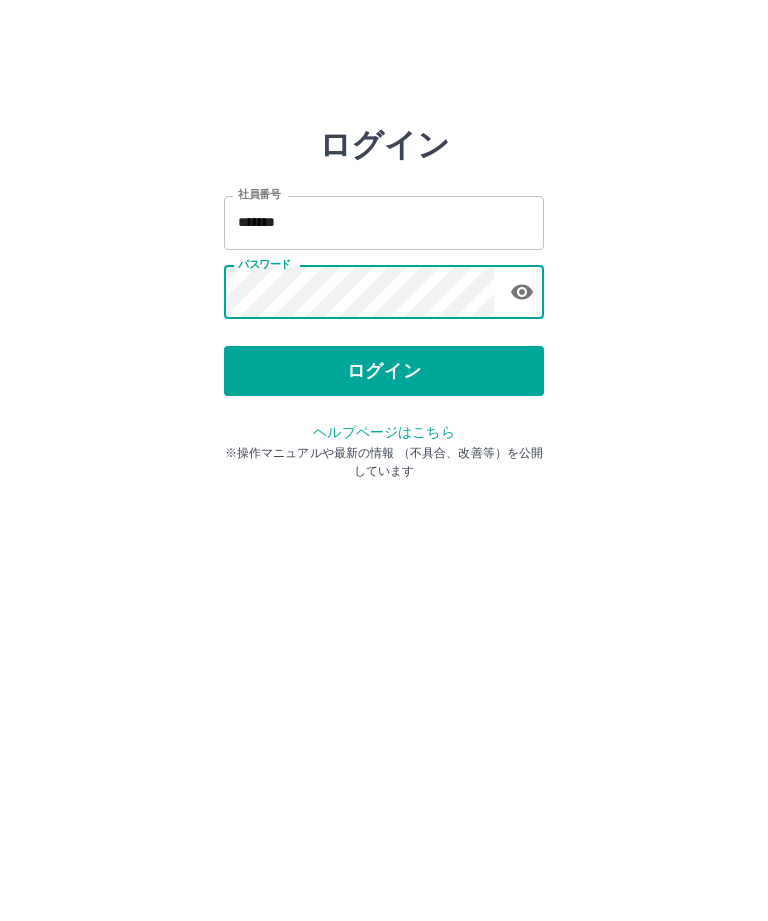 click on "ログイン" at bounding box center [384, 371] 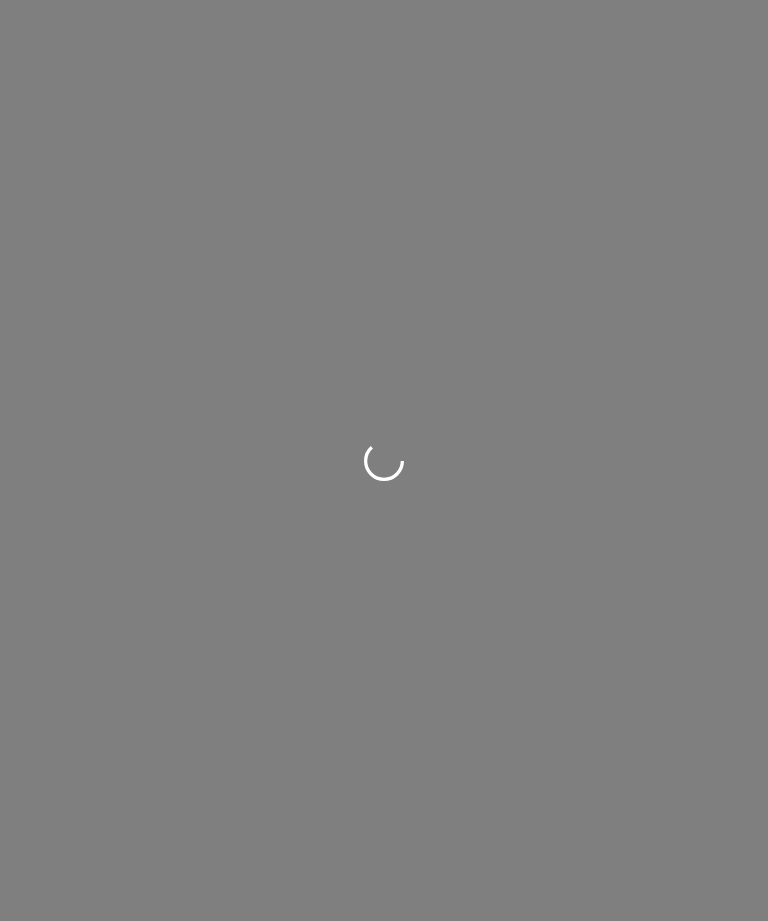 scroll, scrollTop: 0, scrollLeft: 0, axis: both 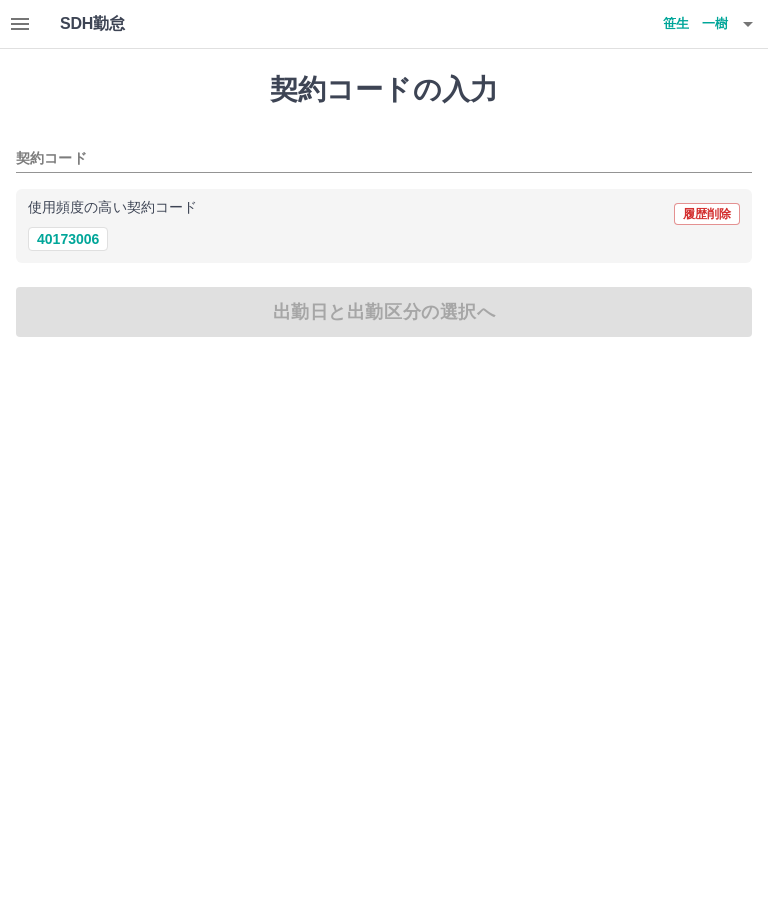 click on "40173006" at bounding box center [68, 239] 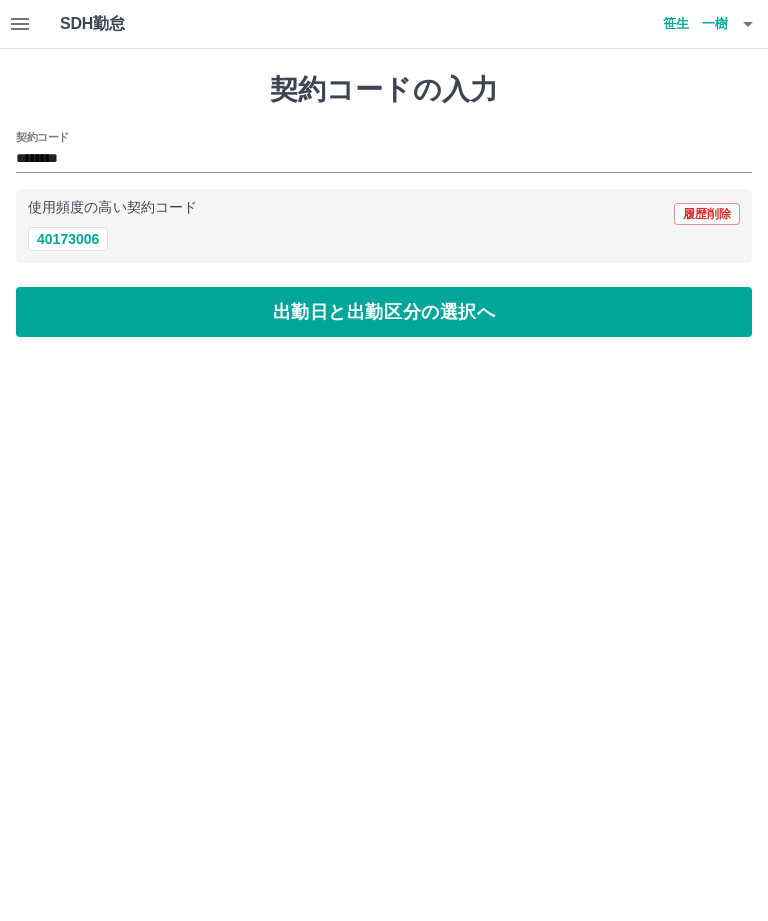 click on "出勤日と出勤区分の選択へ" at bounding box center [384, 312] 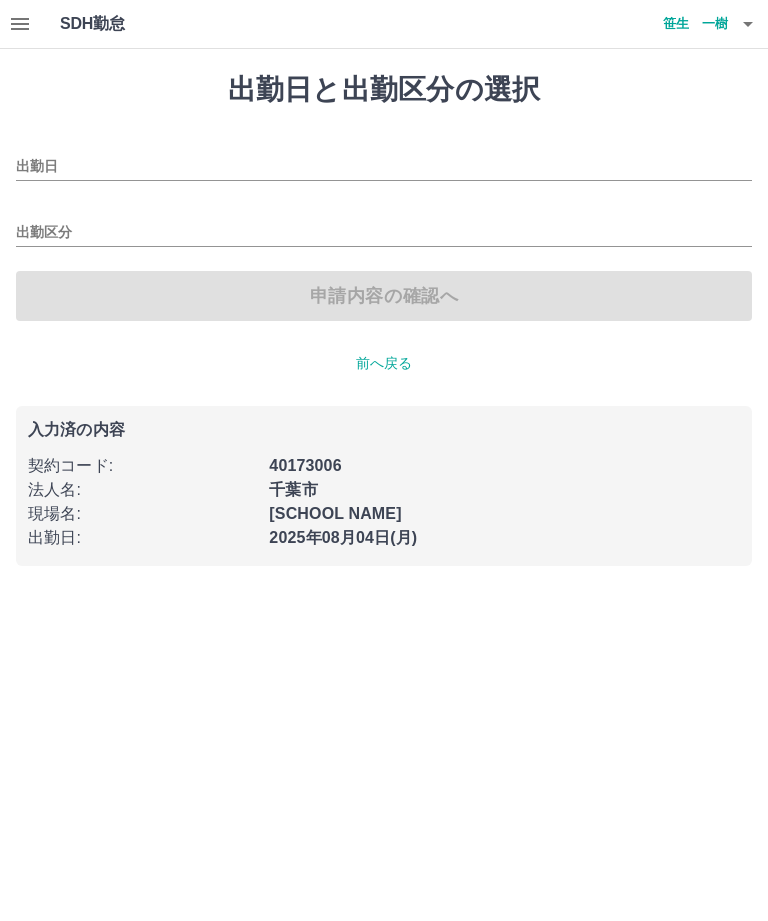 type on "**********" 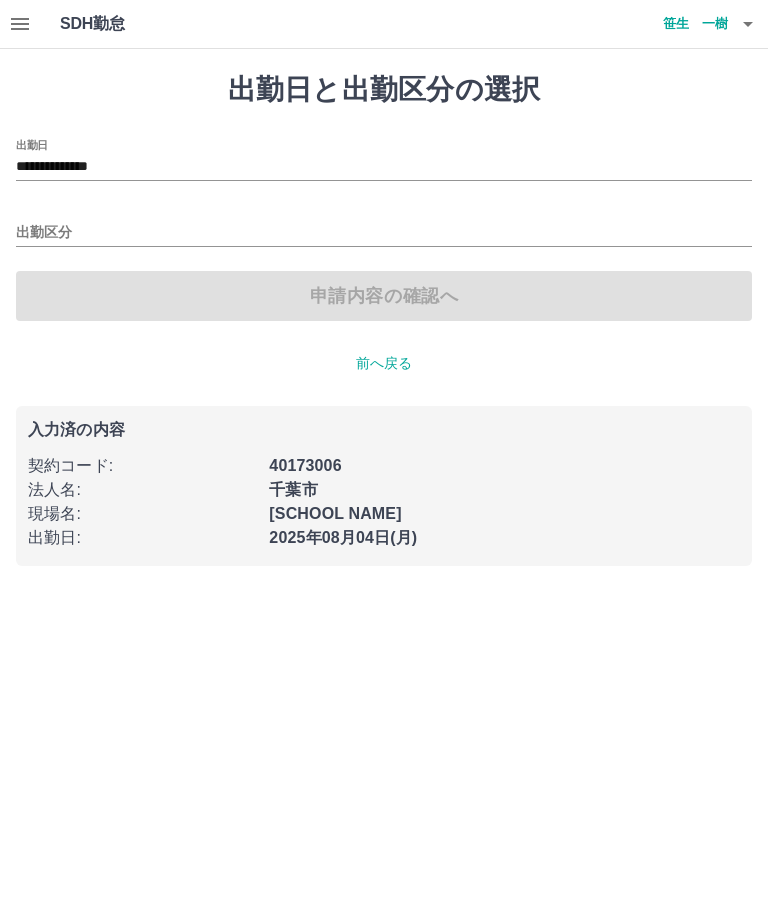 click on "出勤区分" at bounding box center (384, 233) 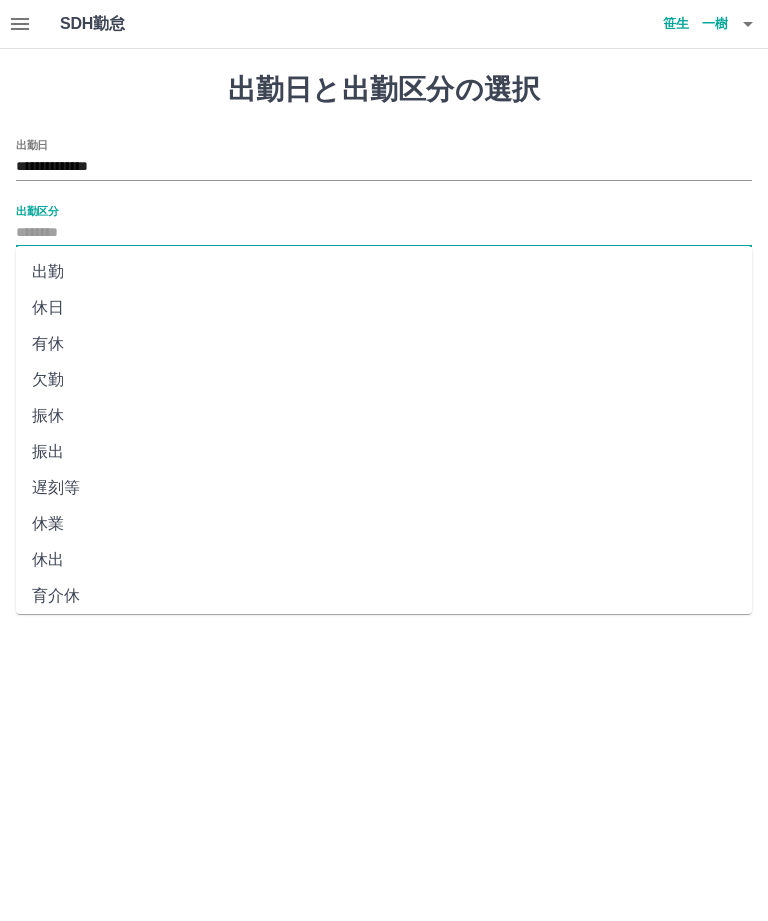click on "出勤" at bounding box center (384, 272) 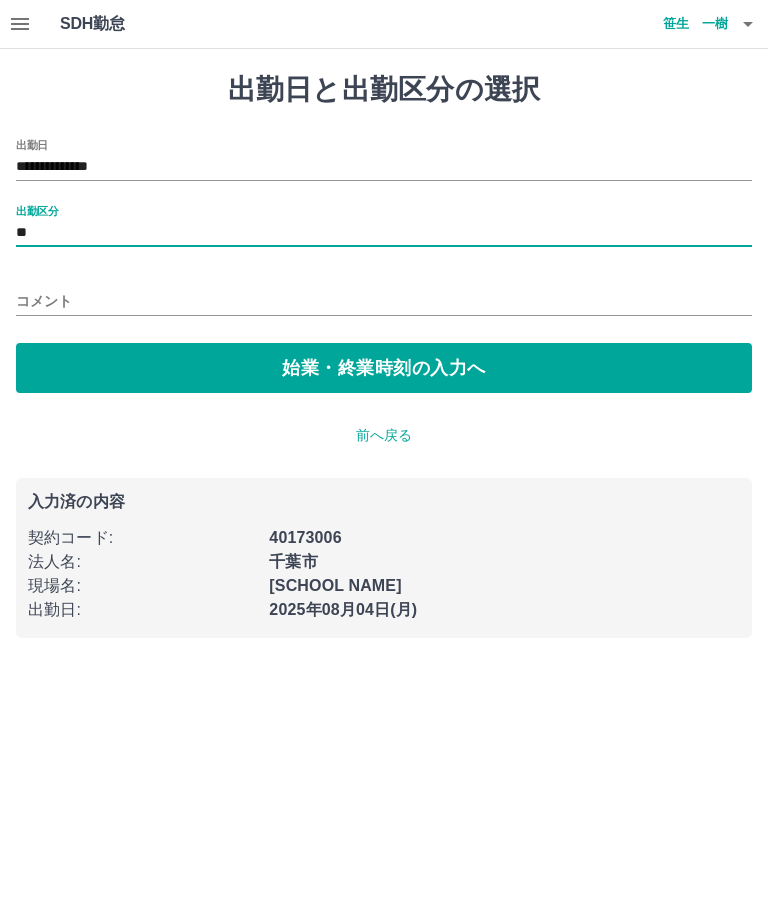 click on "始業・終業時刻の入力へ" at bounding box center (384, 368) 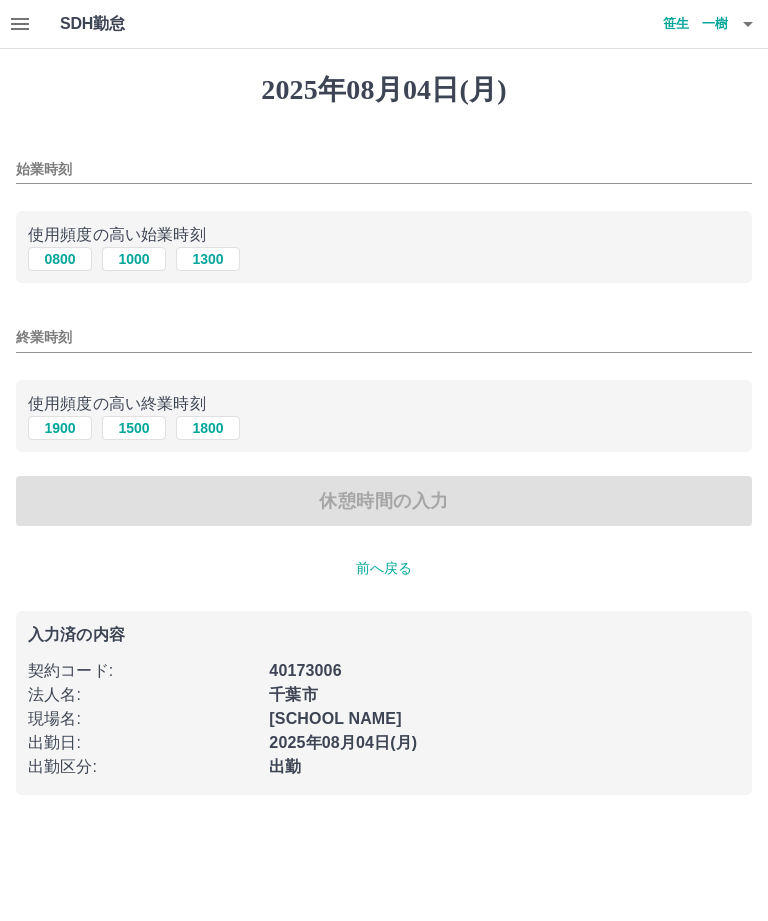 click on "0800" at bounding box center (60, 259) 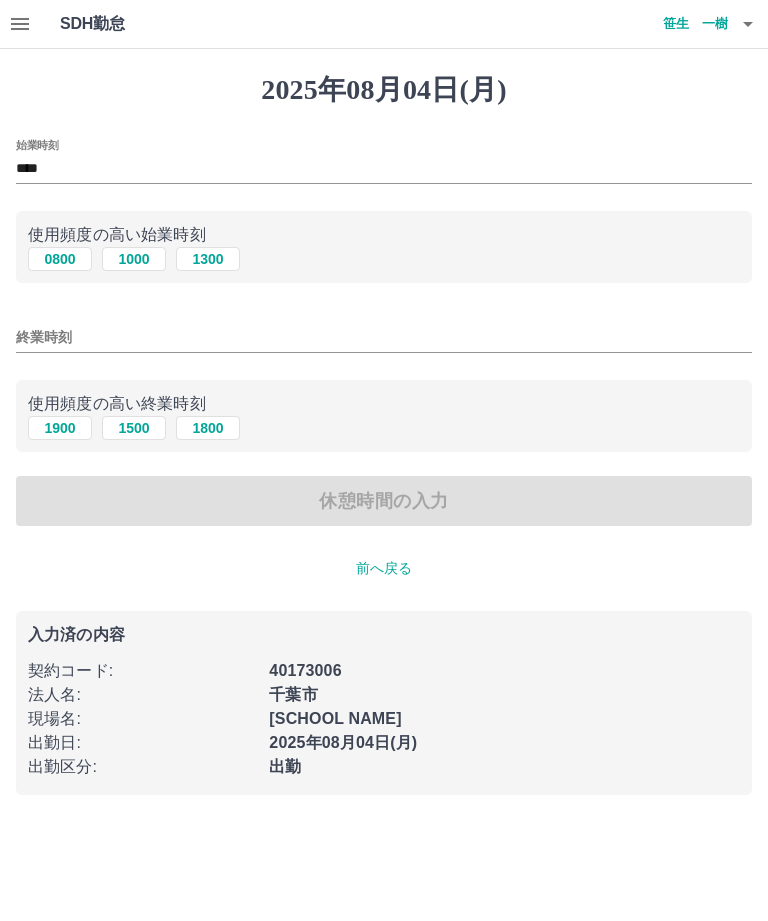 click on "終業時刻" at bounding box center (384, 337) 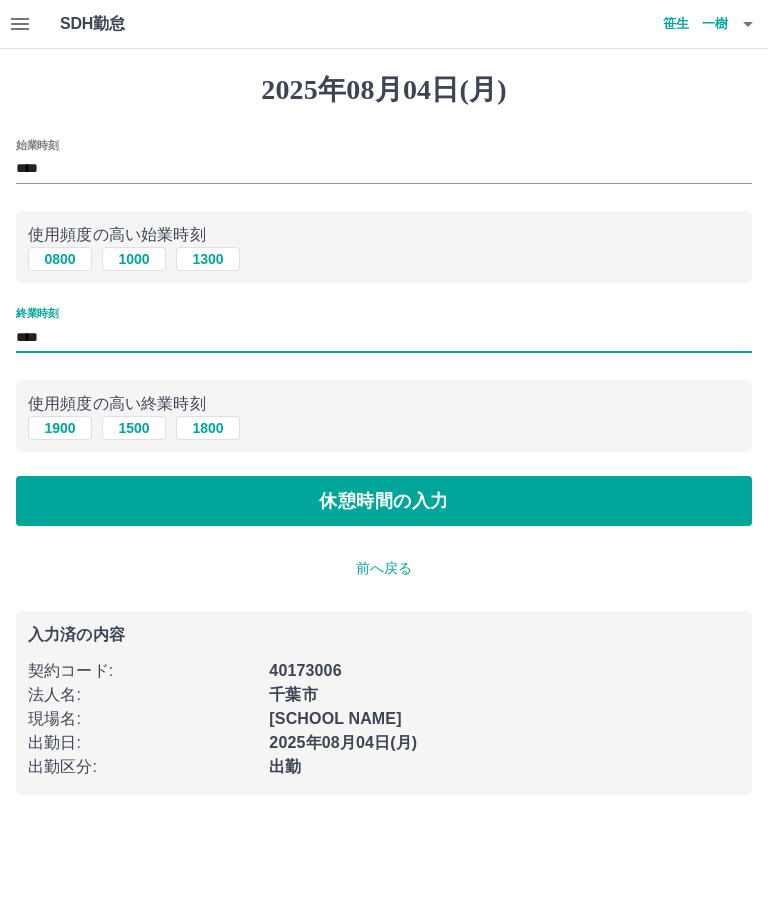 type on "****" 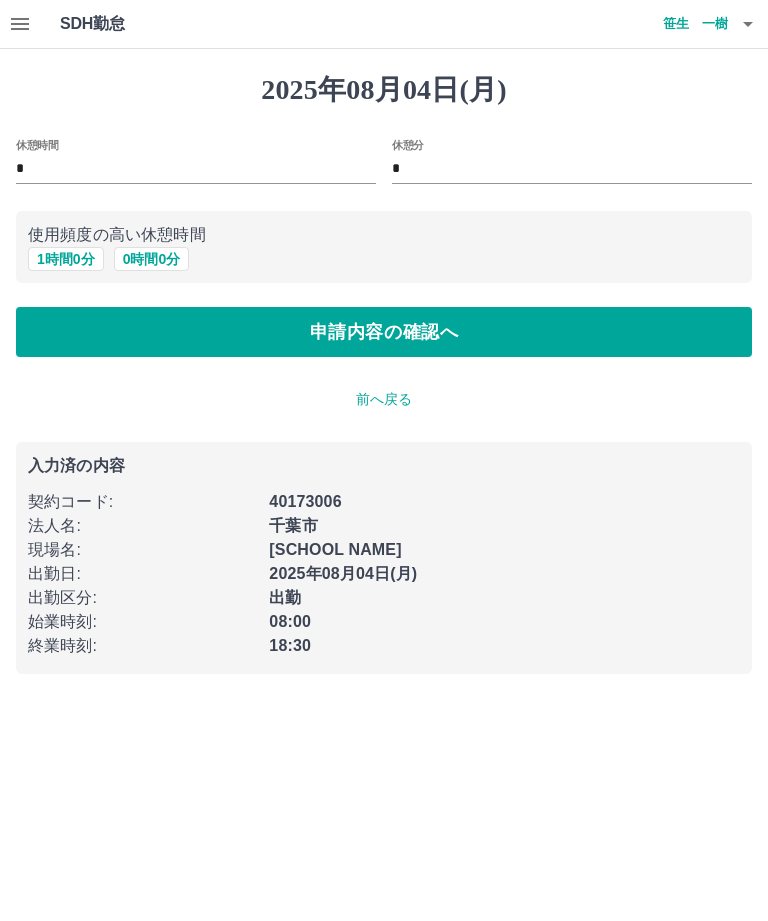 click on "1 時間 0 分" at bounding box center (66, 259) 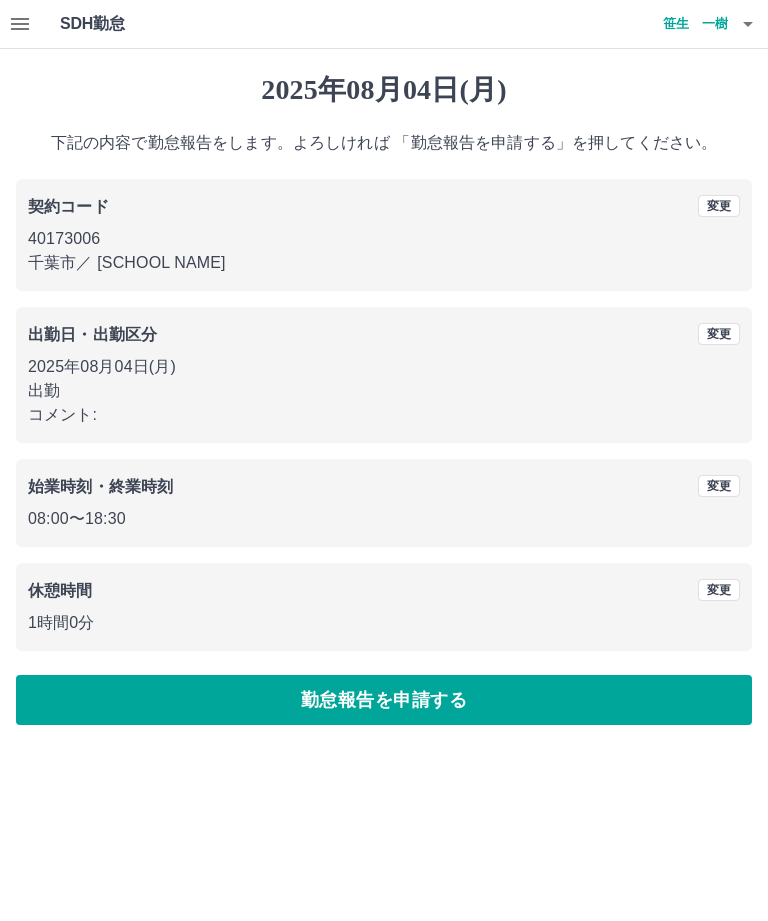 click on "勤怠報告を申請する" at bounding box center [384, 700] 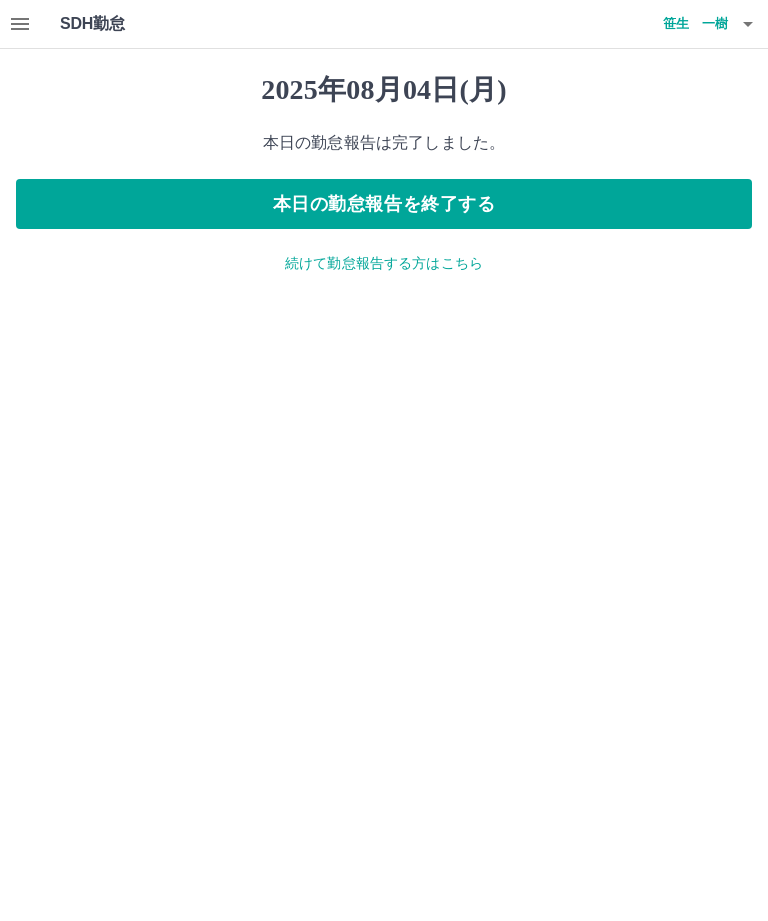 click on "続けて勤怠報告する方はこちら" at bounding box center (384, 263) 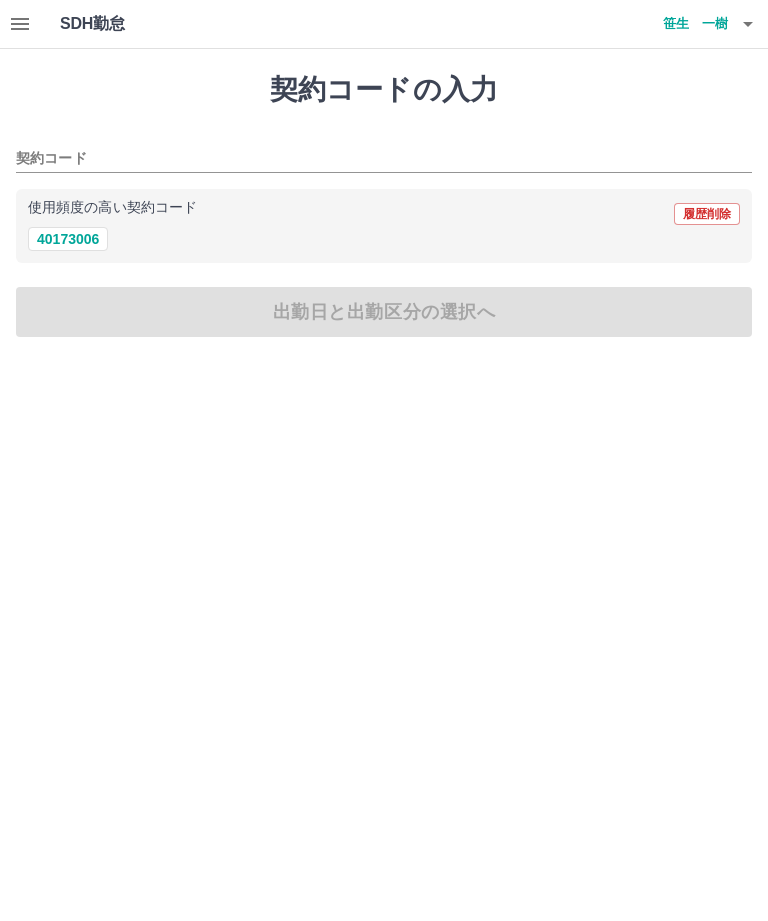 click on "40173006" at bounding box center [68, 239] 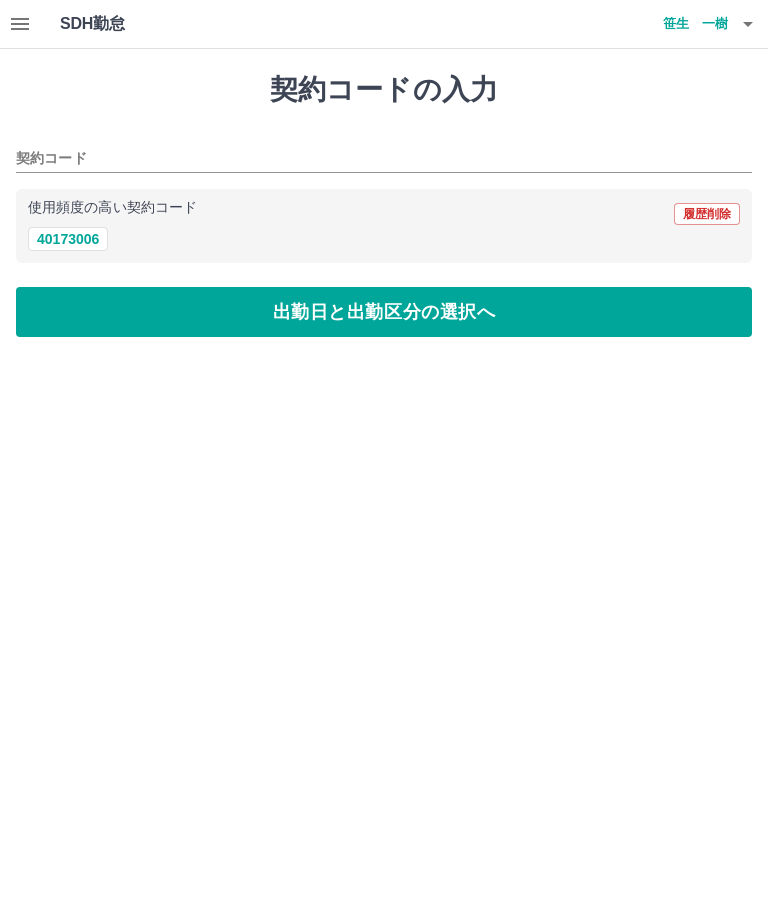 type on "********" 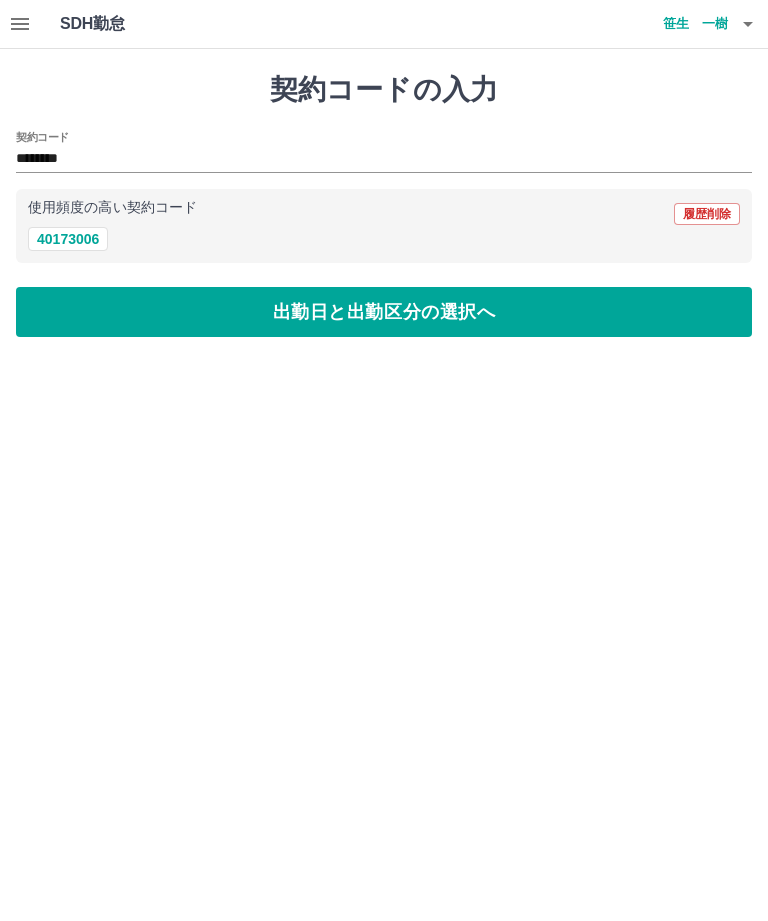 click on "出勤日と出勤区分の選択へ" at bounding box center [384, 312] 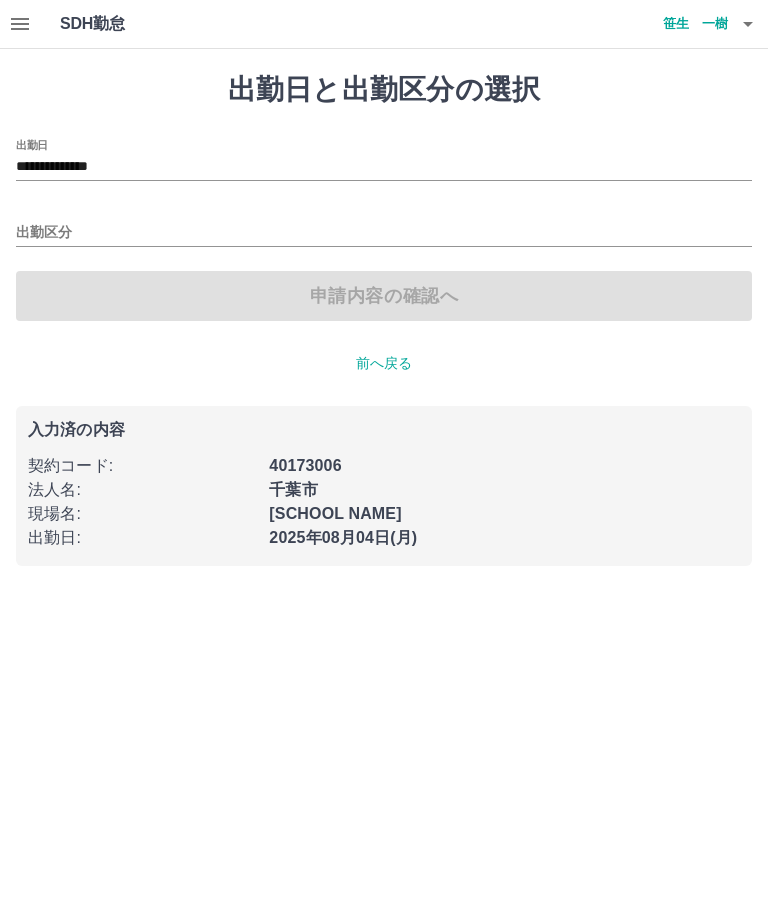 click on "**********" at bounding box center [384, 167] 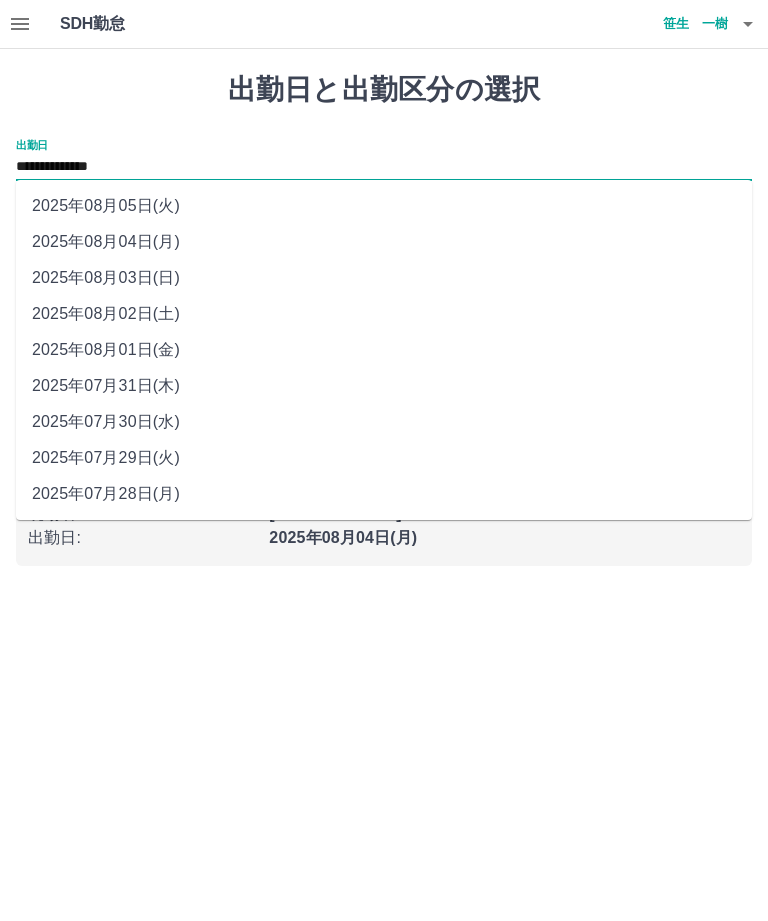 click on "2025年08月03日(日)" at bounding box center (384, 278) 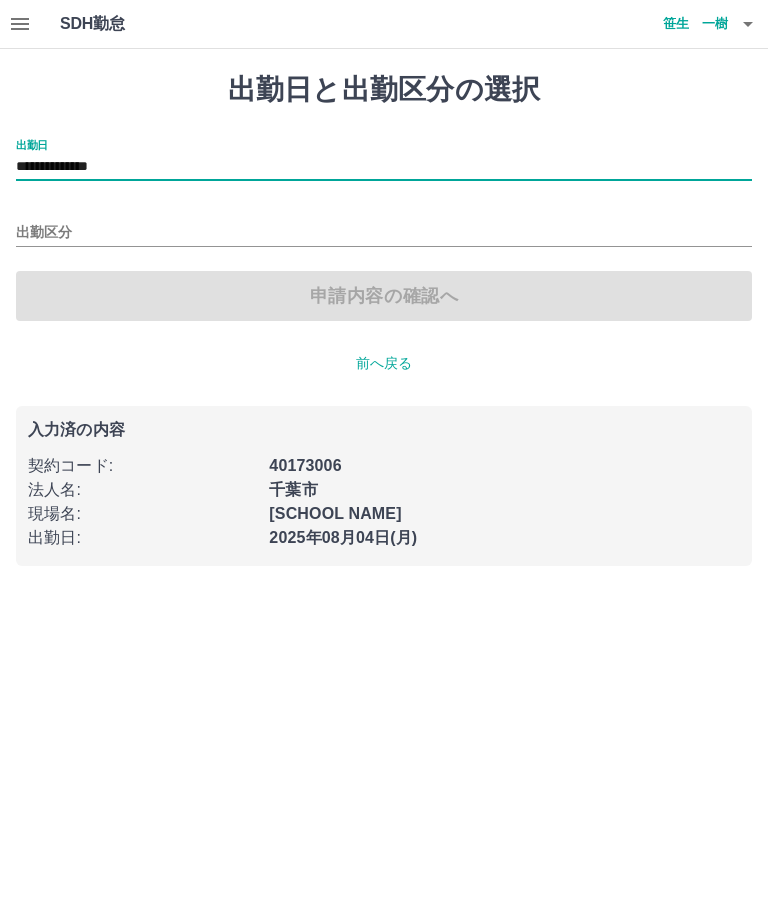 click on "出勤区分" at bounding box center (384, 226) 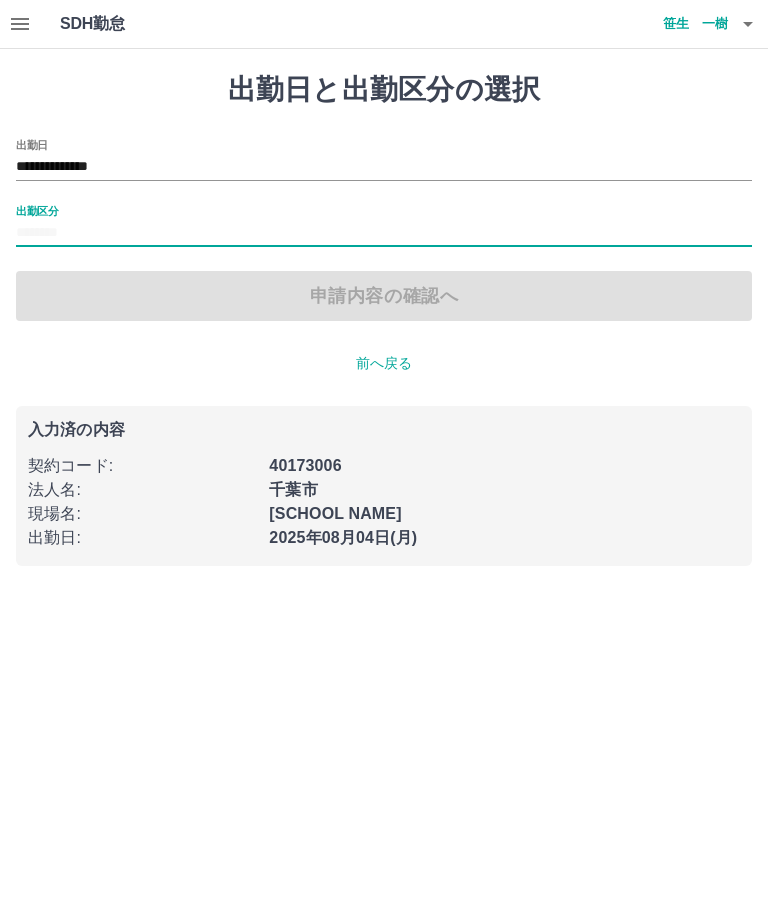 click on "出勤区分" at bounding box center [384, 233] 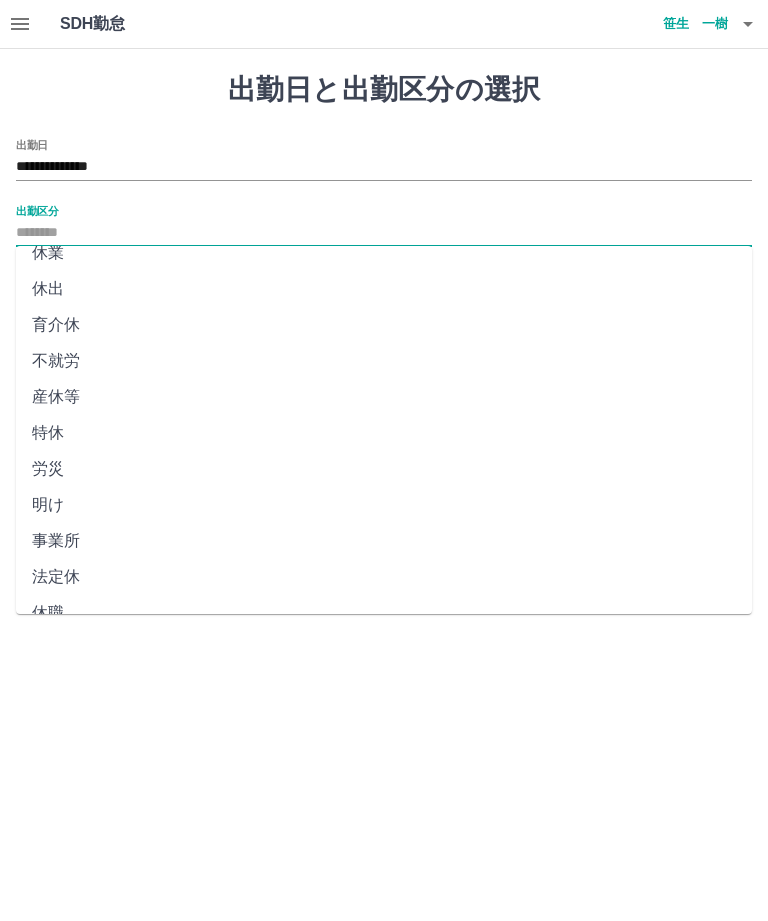 scroll, scrollTop: 270, scrollLeft: 0, axis: vertical 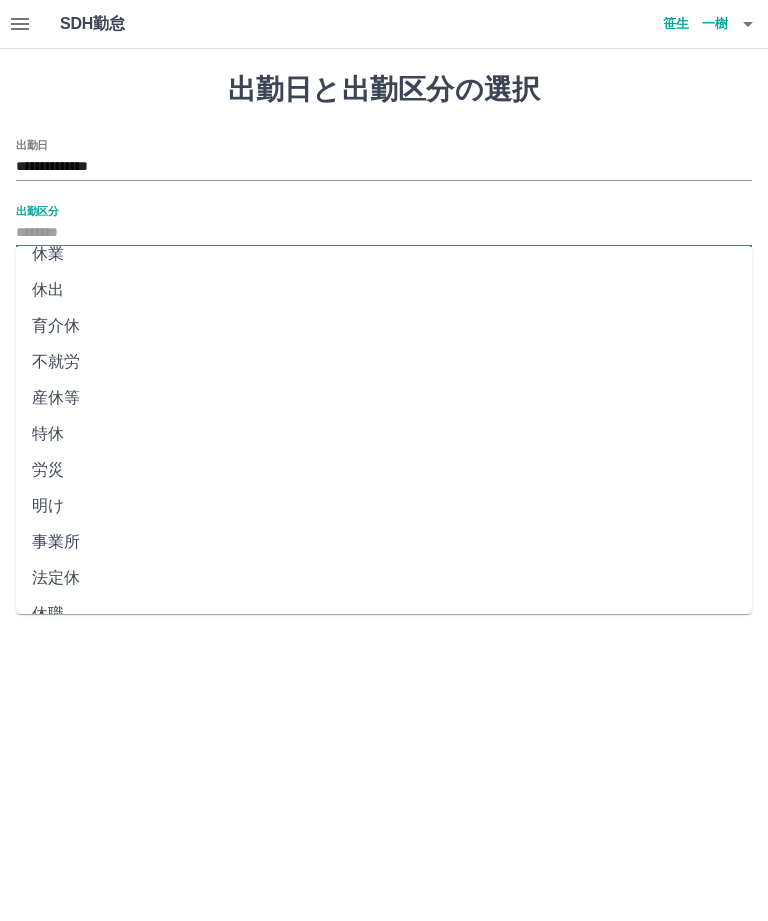 click on "法定休" at bounding box center (384, 578) 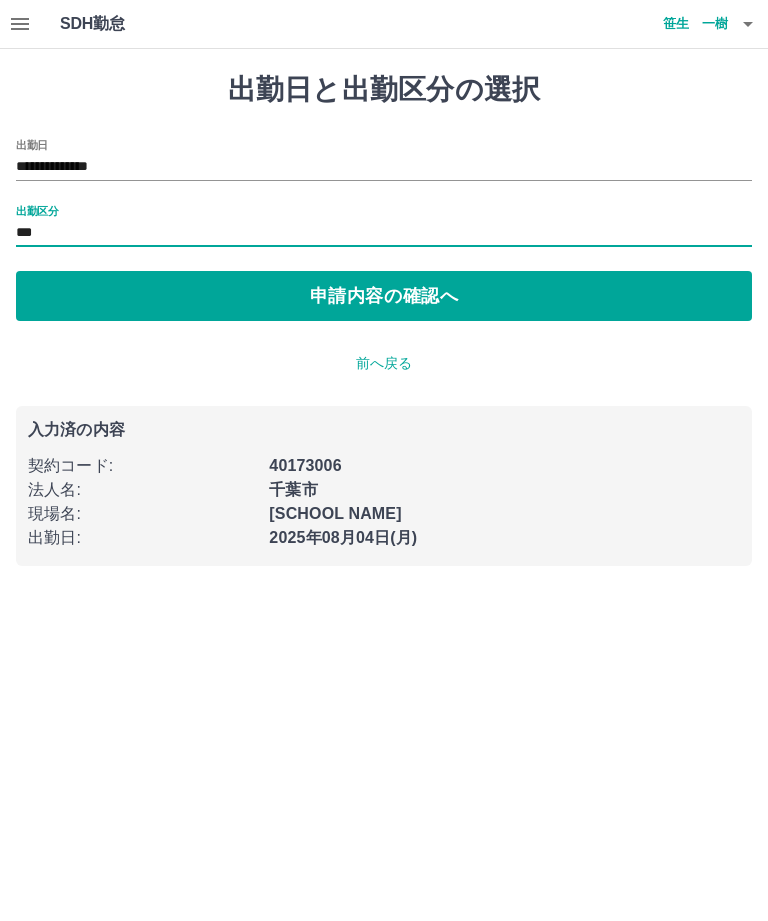 click on "申請内容の確認へ" at bounding box center (384, 296) 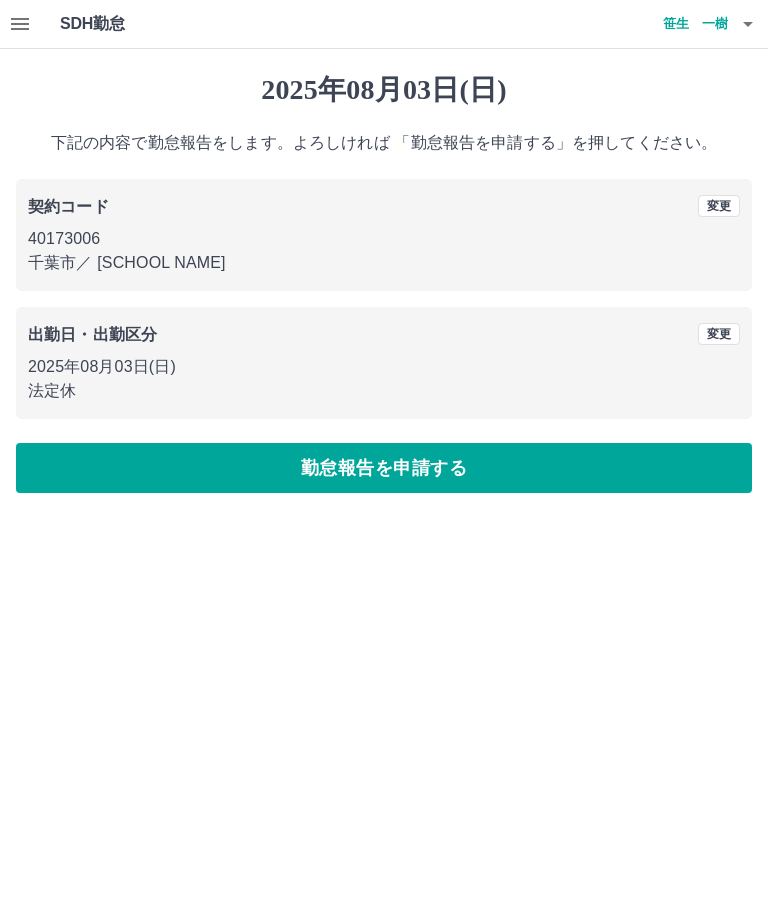 click on "勤怠報告を申請する" at bounding box center [384, 468] 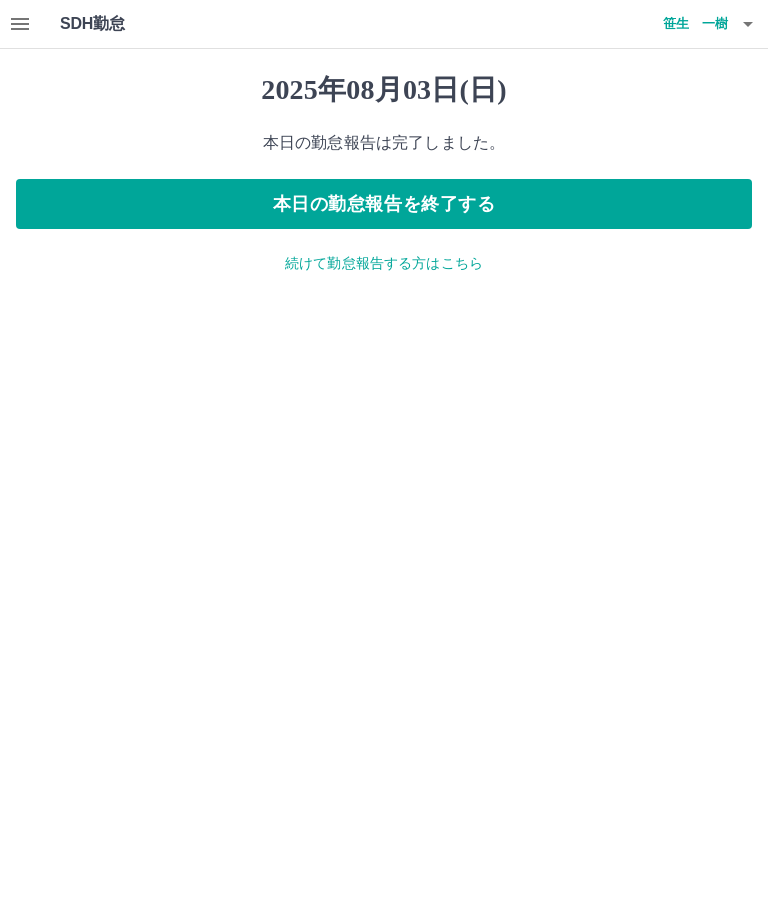click on "SDH勤怠" at bounding box center [125, 24] 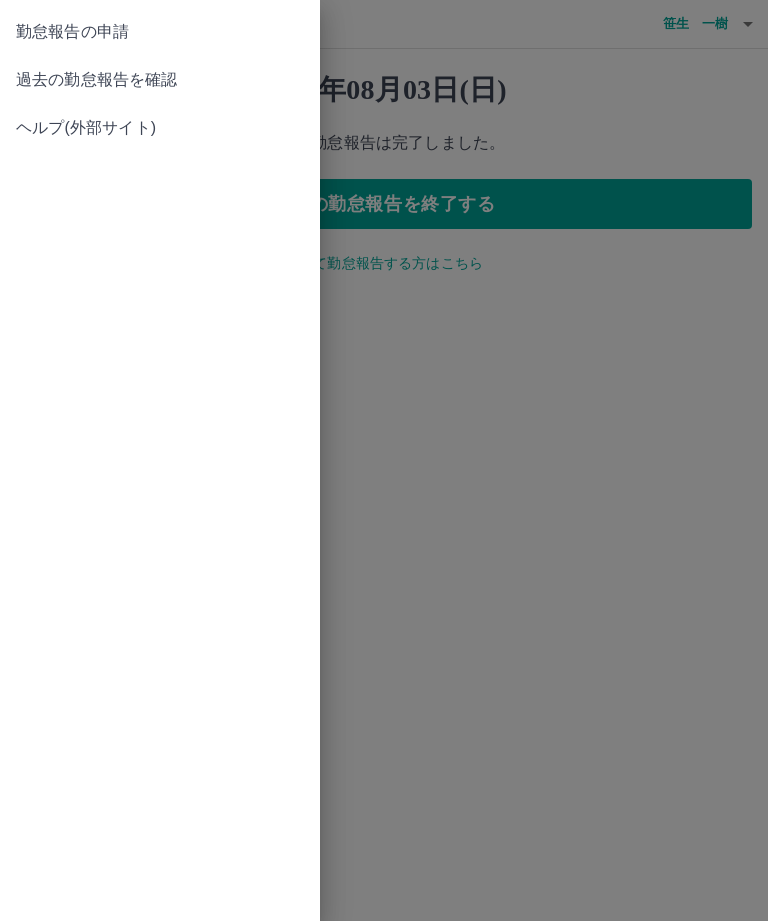 click on "過去の勤怠報告を確認" at bounding box center [160, 80] 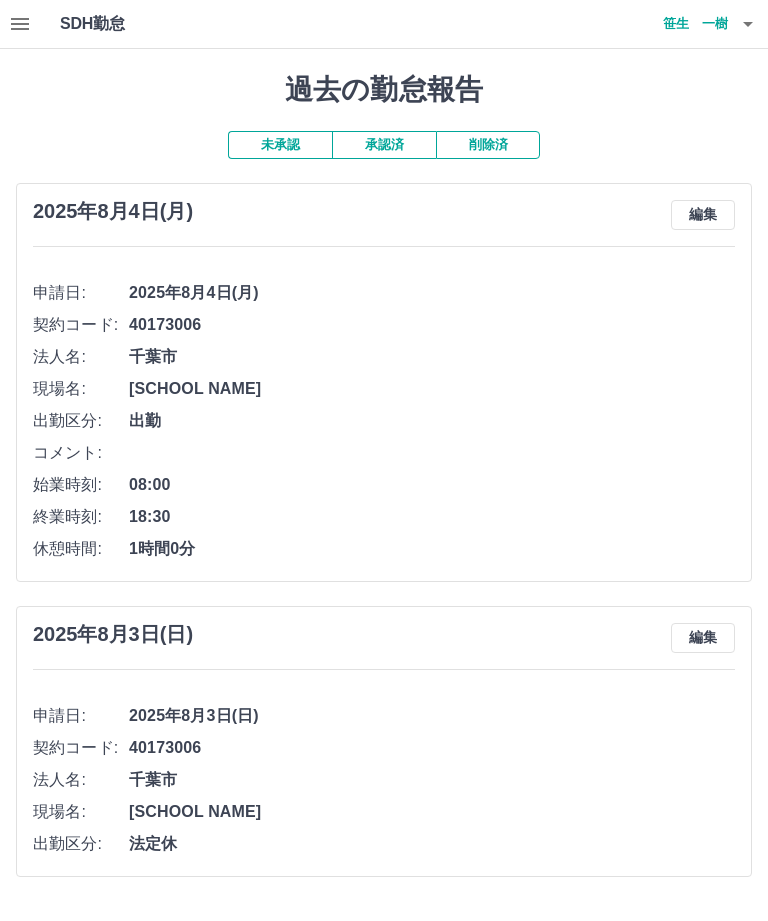 click on "承認済" at bounding box center (384, 145) 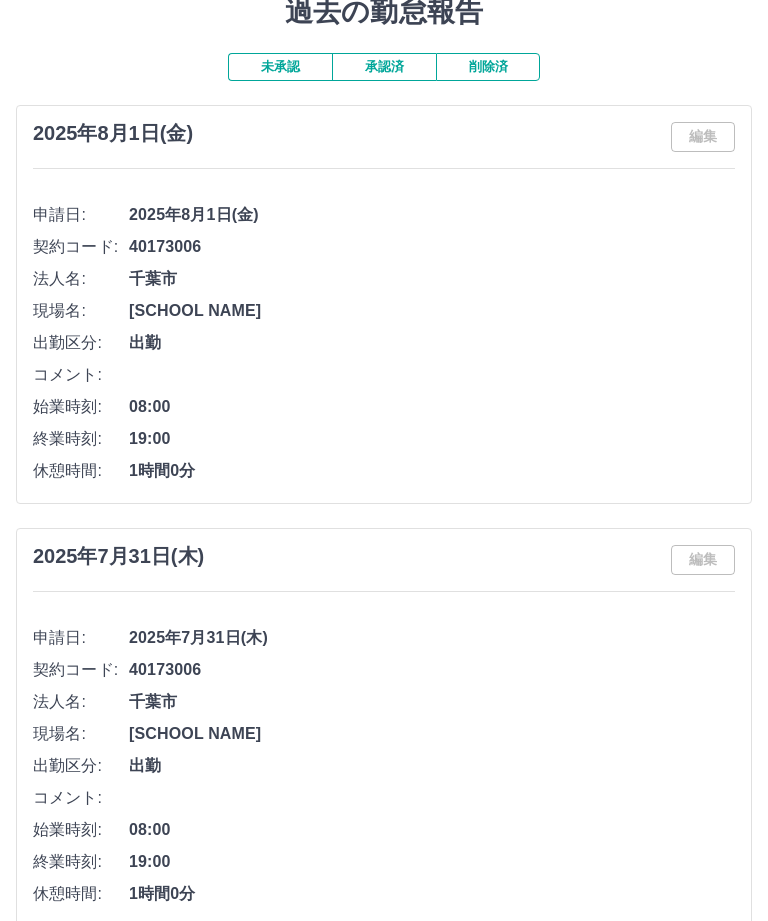 scroll, scrollTop: 0, scrollLeft: 0, axis: both 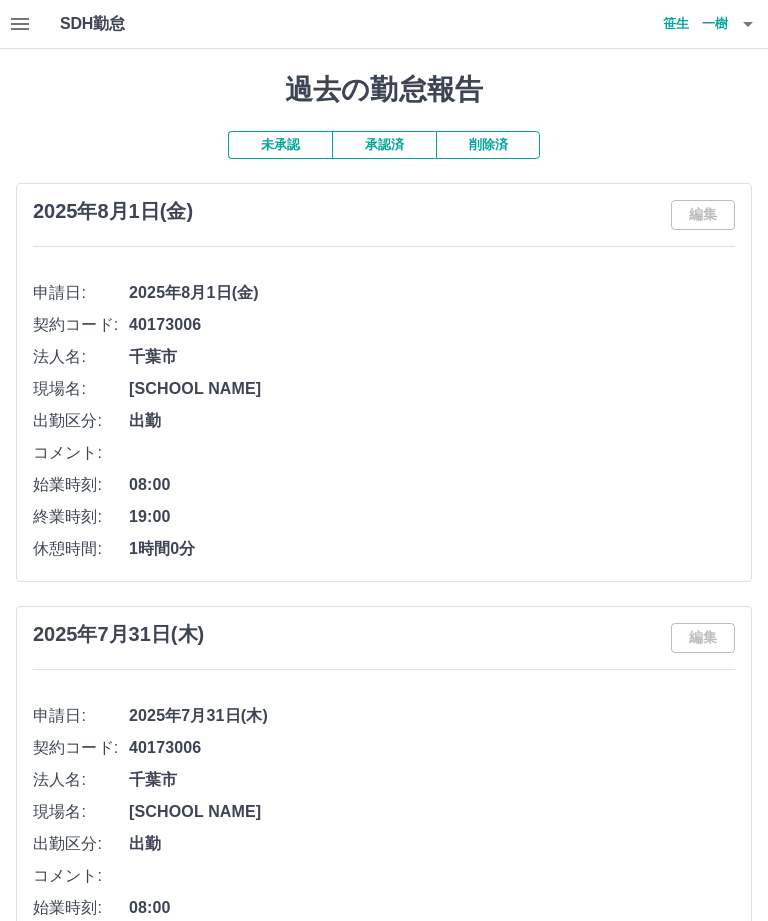click on "笹生　一樹" at bounding box center (668, 24) 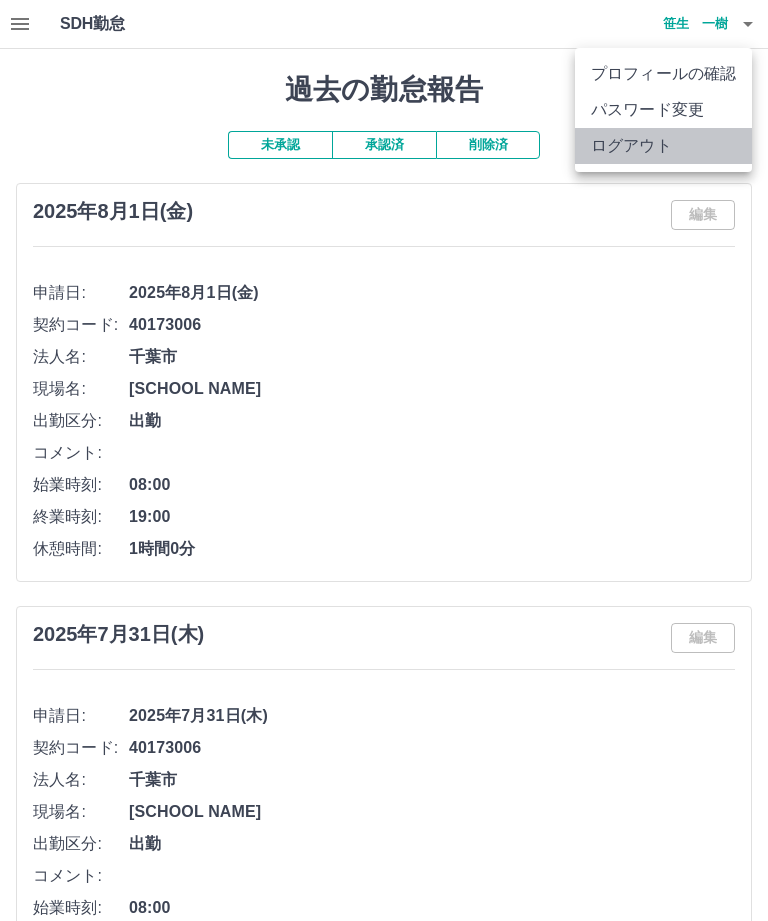 click on "ログアウト" at bounding box center (663, 146) 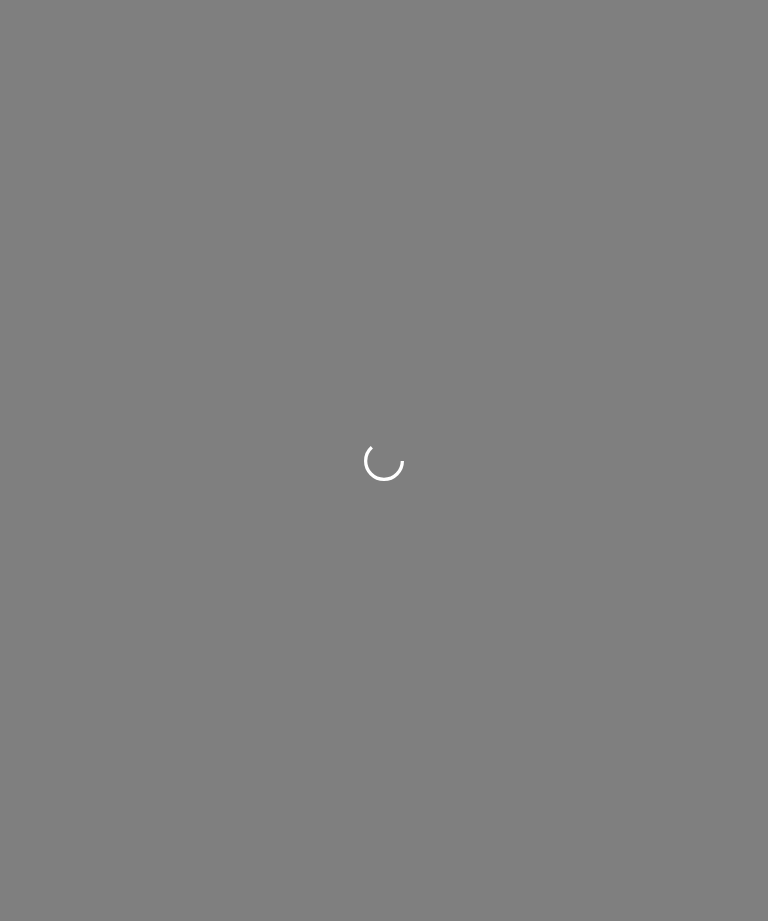 scroll, scrollTop: 0, scrollLeft: 0, axis: both 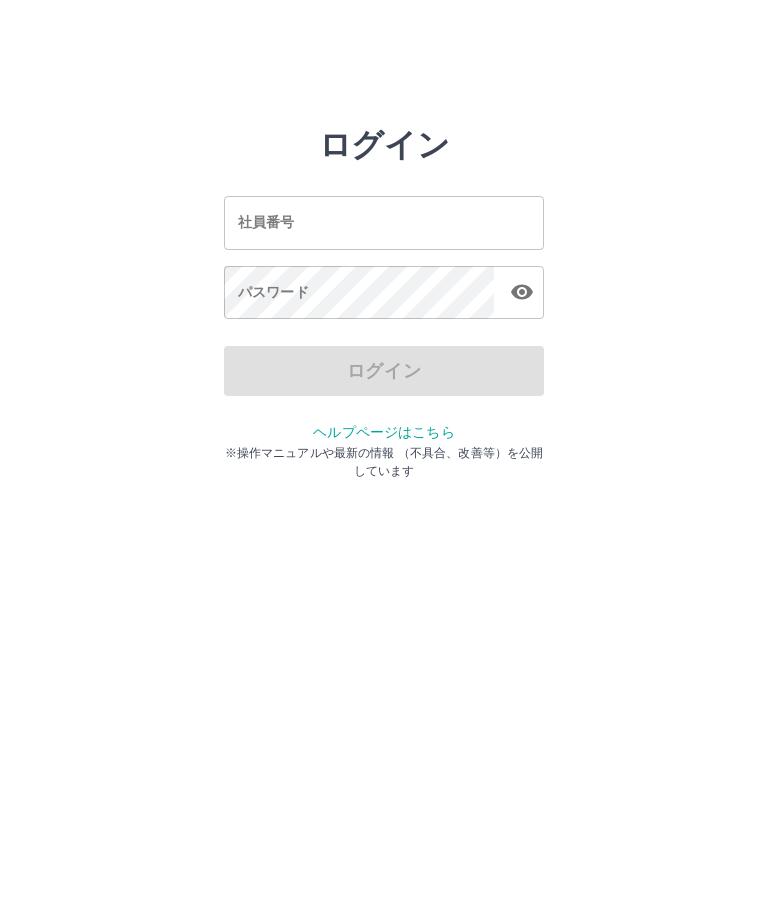 click on "ログイン 社員番号 社員番号 パスワード パスワード ログイン ヘルプページはこちら ※操作マニュアルや最新の情報 （不具合、改善等）を公開しています" at bounding box center [384, 223] 